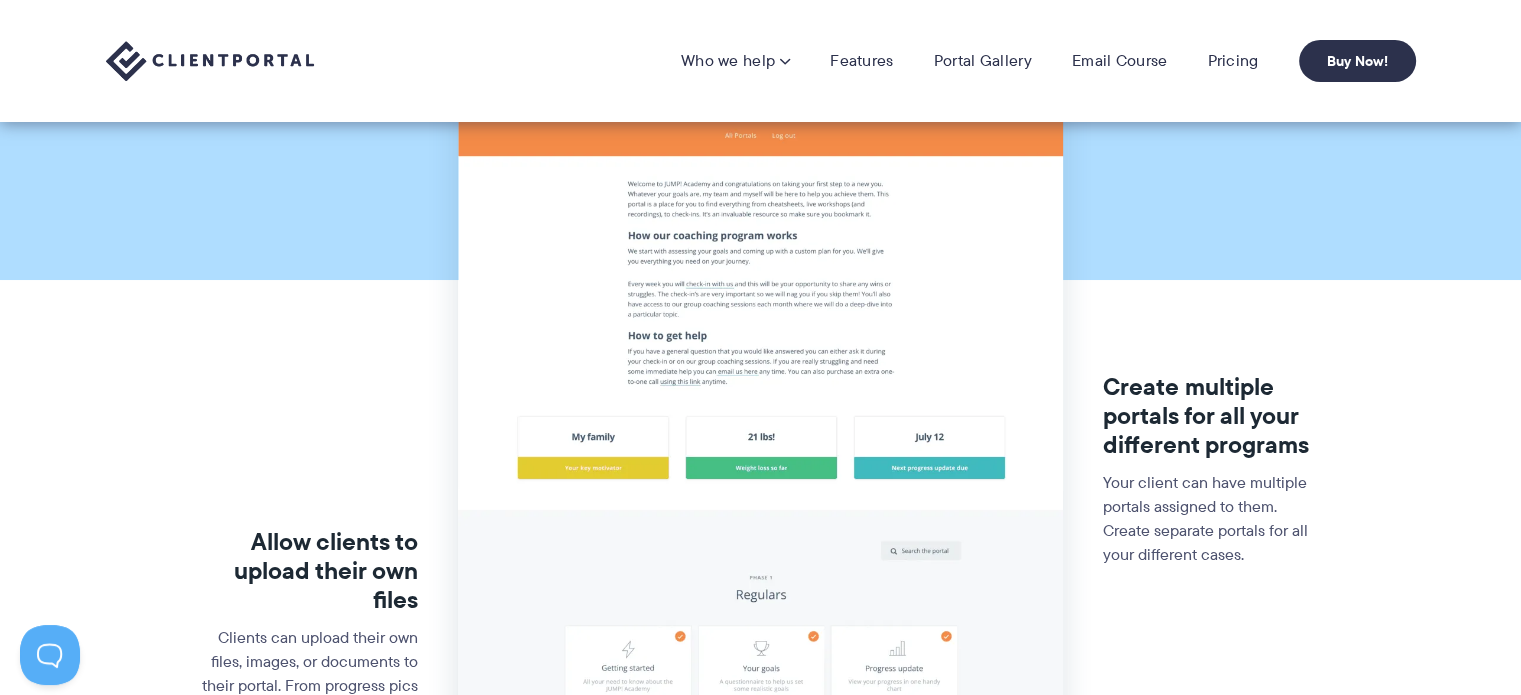scroll, scrollTop: 0, scrollLeft: 0, axis: both 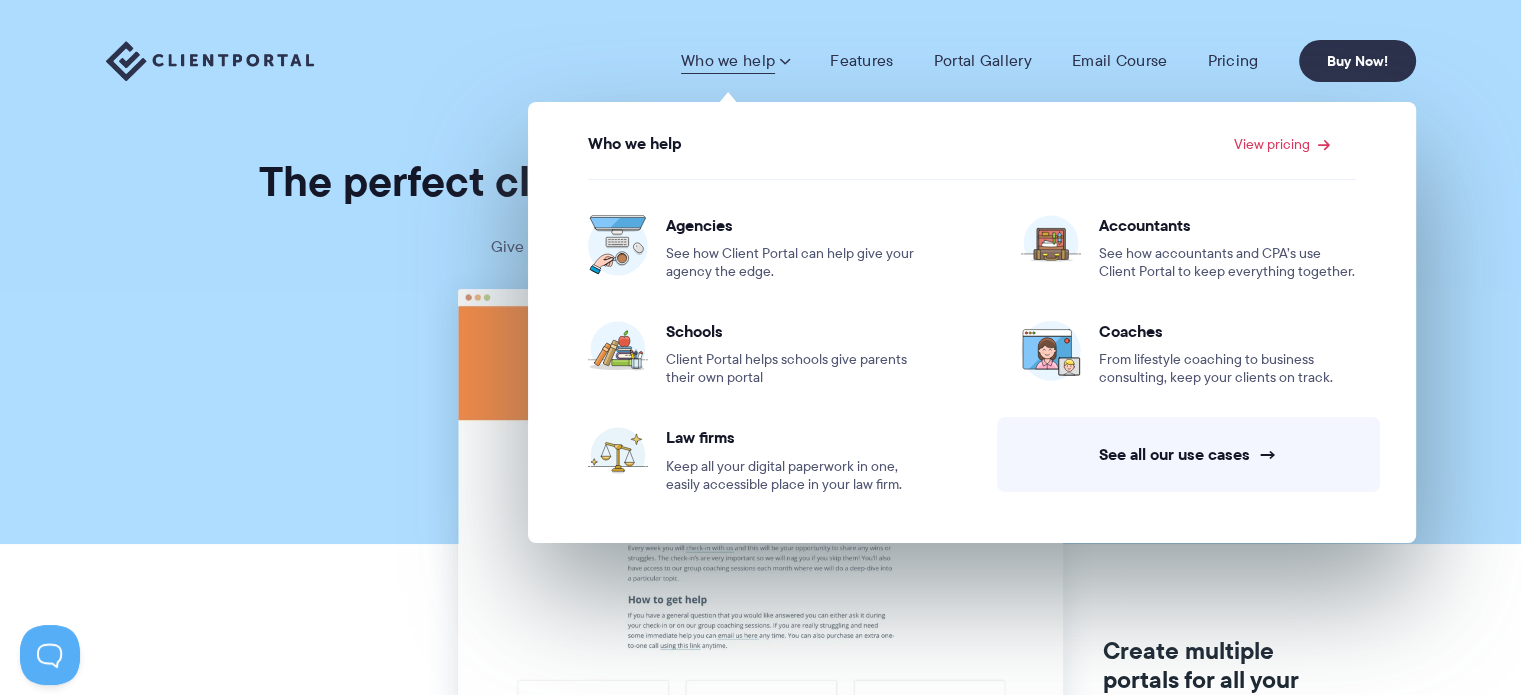 click on "Who we help" at bounding box center (735, 61) 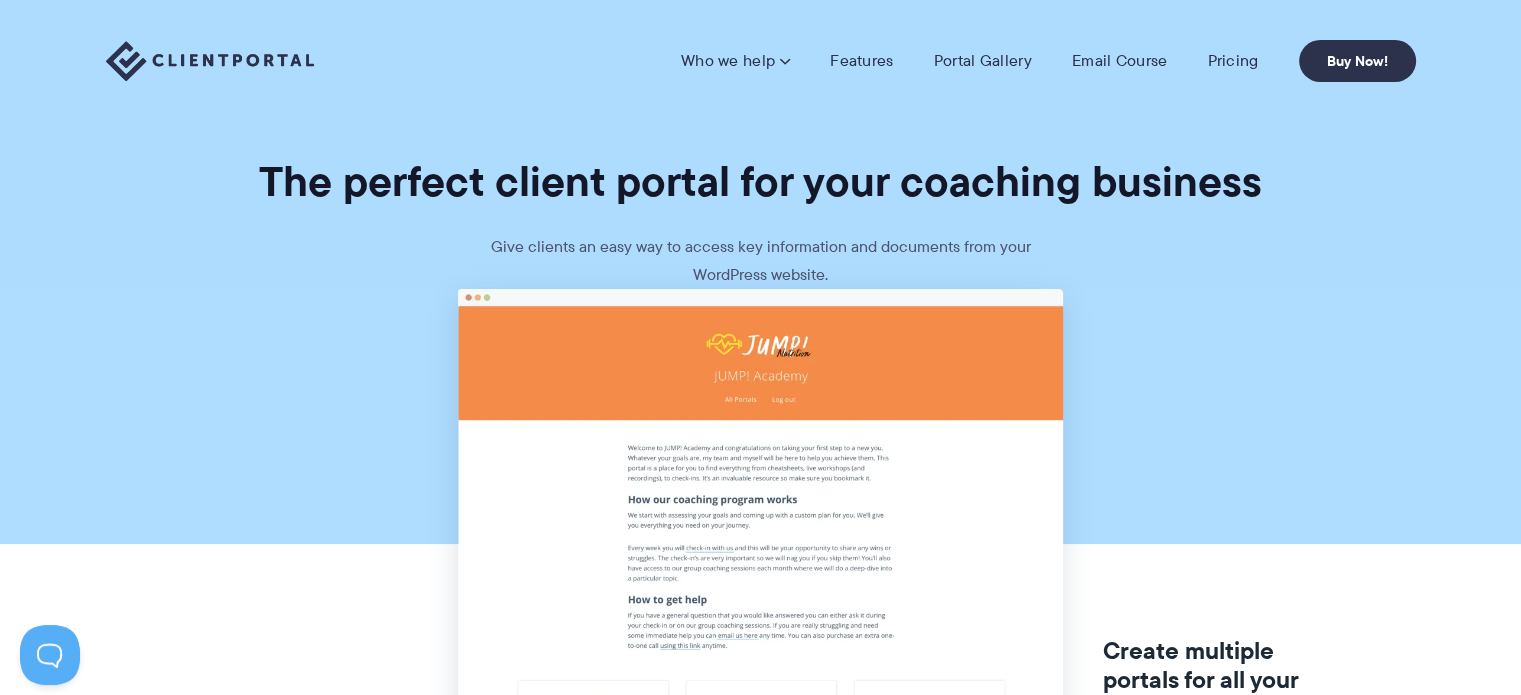 click on "Who we help" at bounding box center [735, 61] 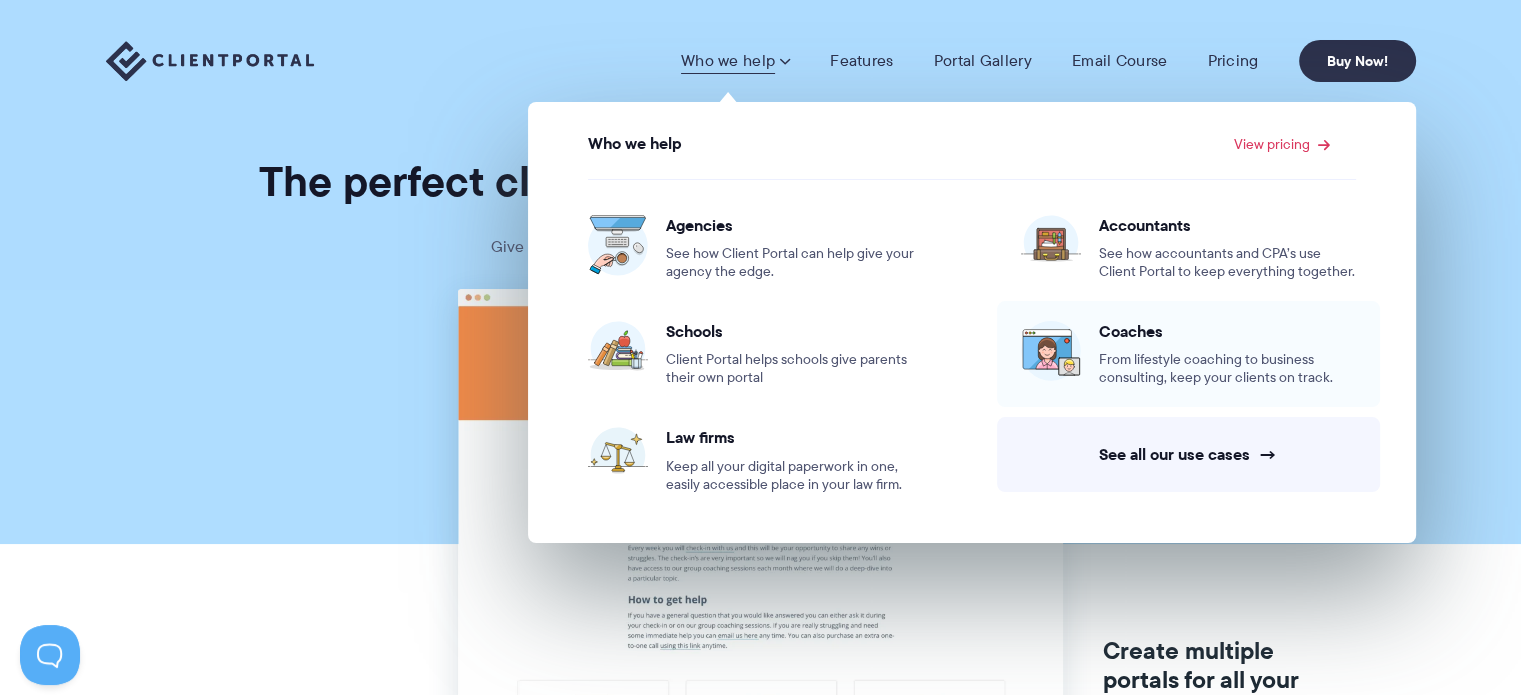click on "From lifestyle coaching to business consulting, keep your clients on track." at bounding box center [1227, 369] 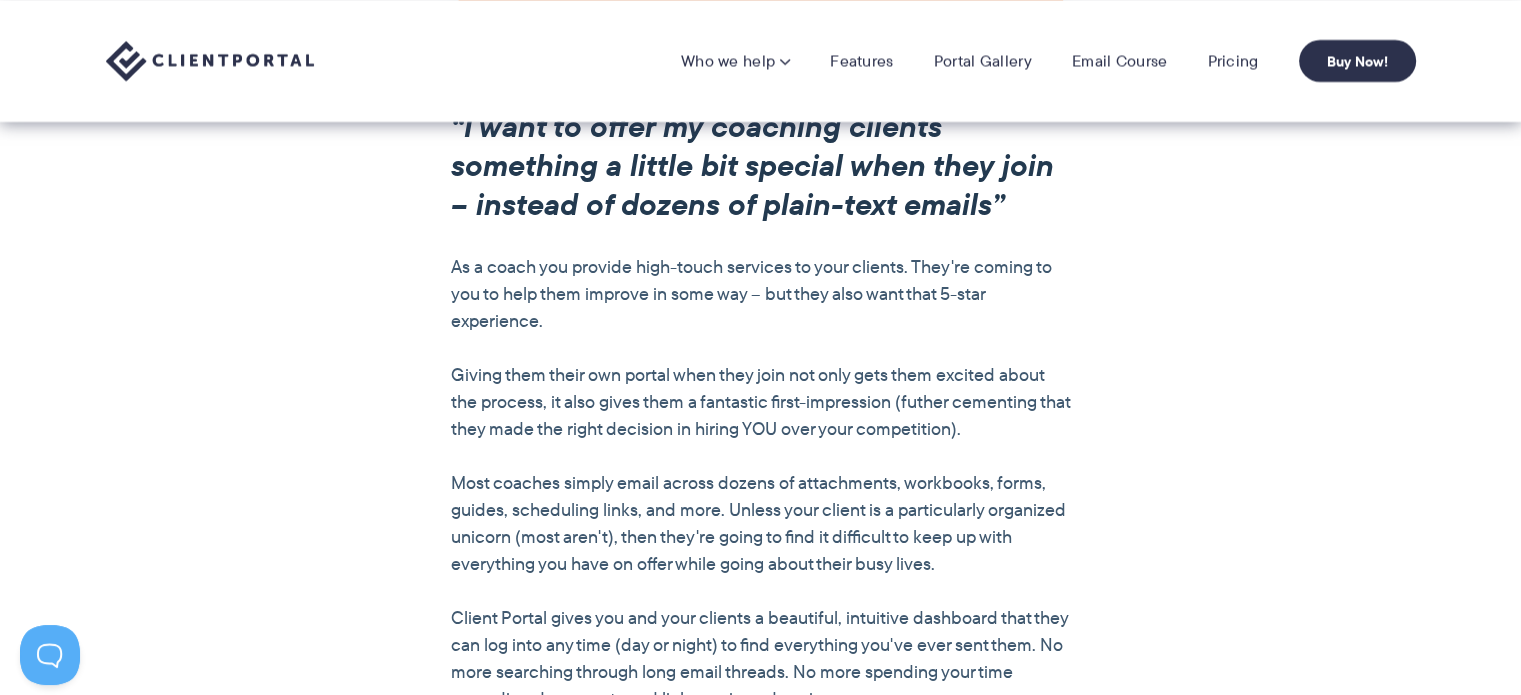 scroll, scrollTop: 1200, scrollLeft: 0, axis: vertical 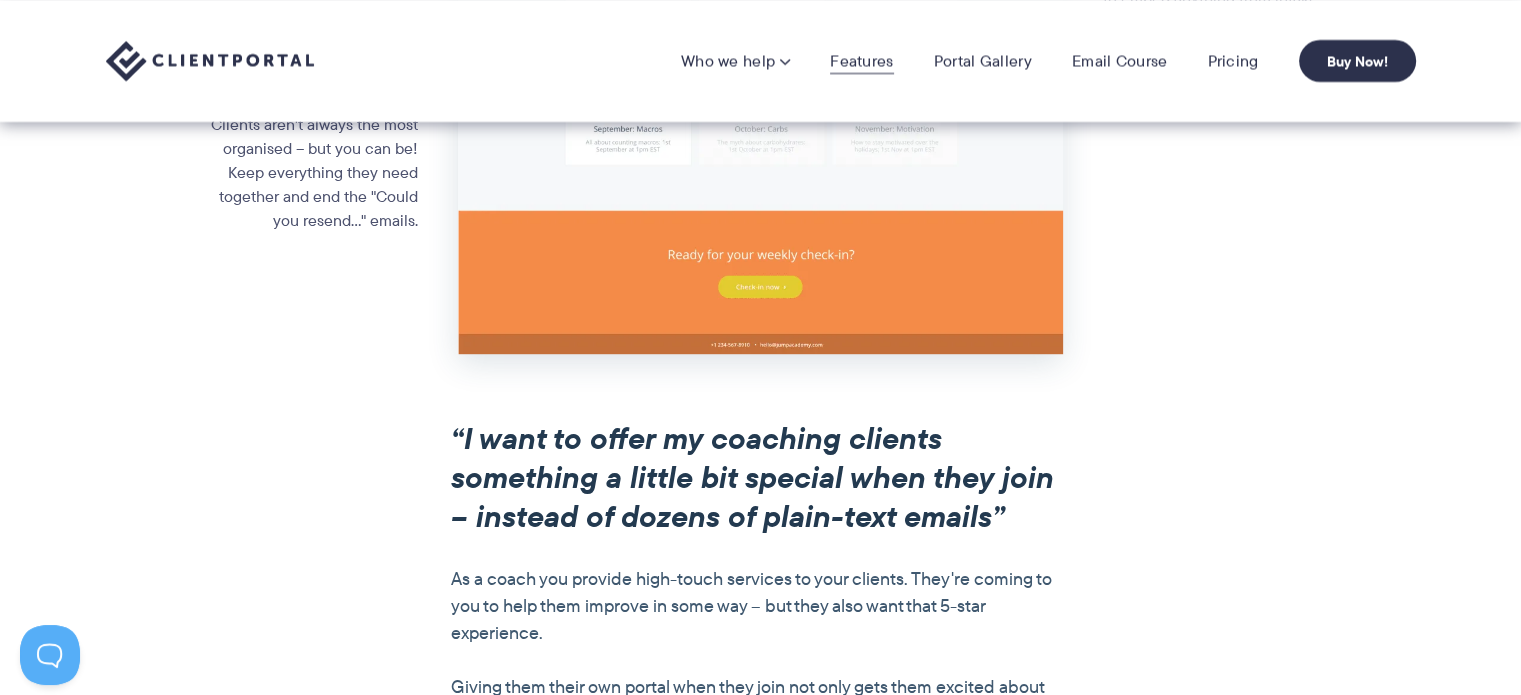 click on "Features" at bounding box center (861, 61) 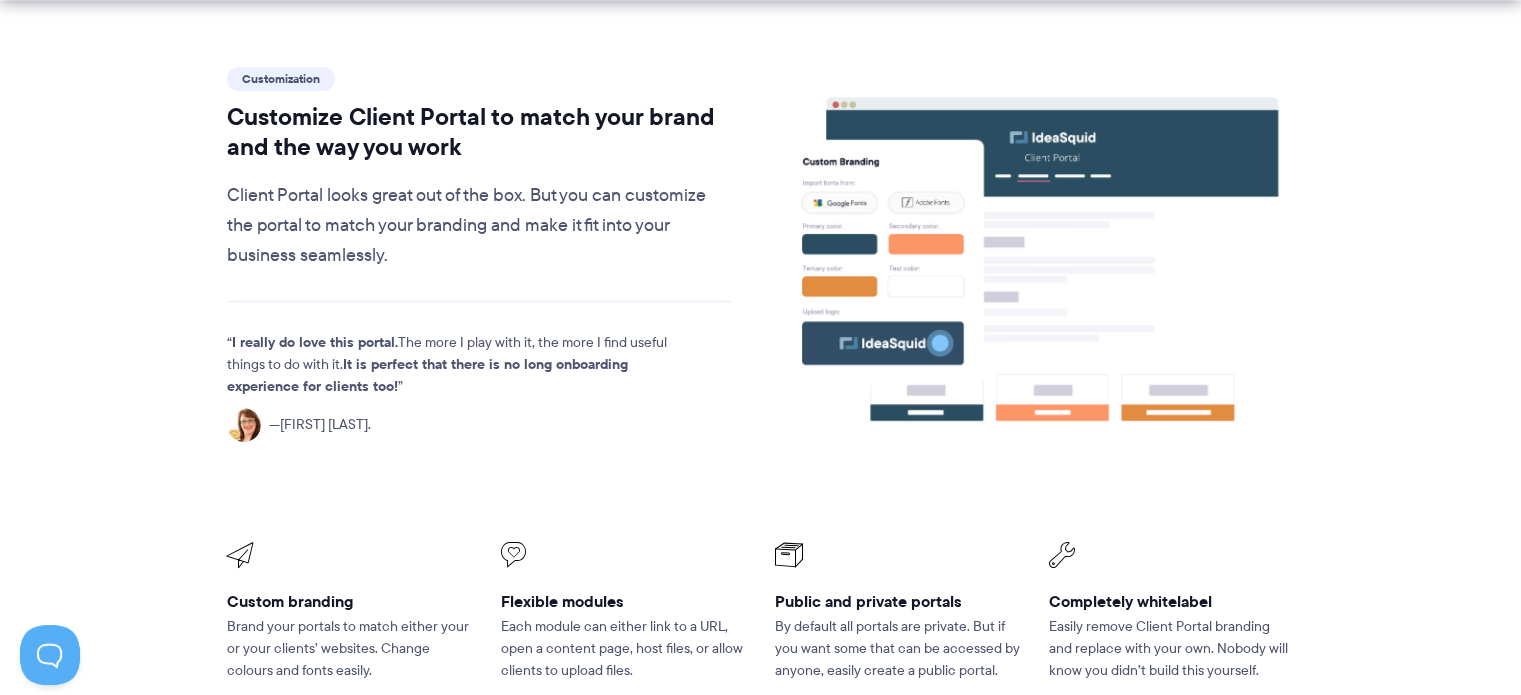 scroll, scrollTop: 700, scrollLeft: 0, axis: vertical 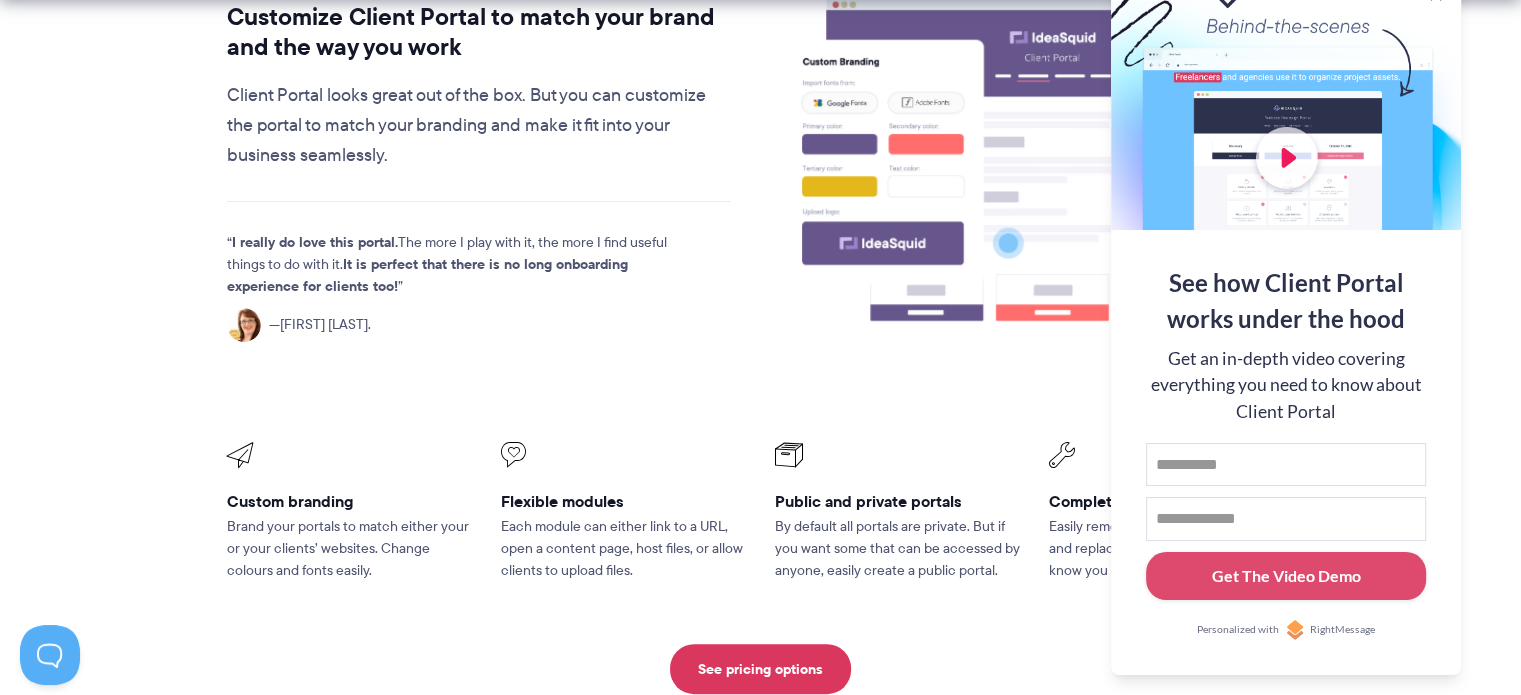 click at bounding box center (1286, 100) 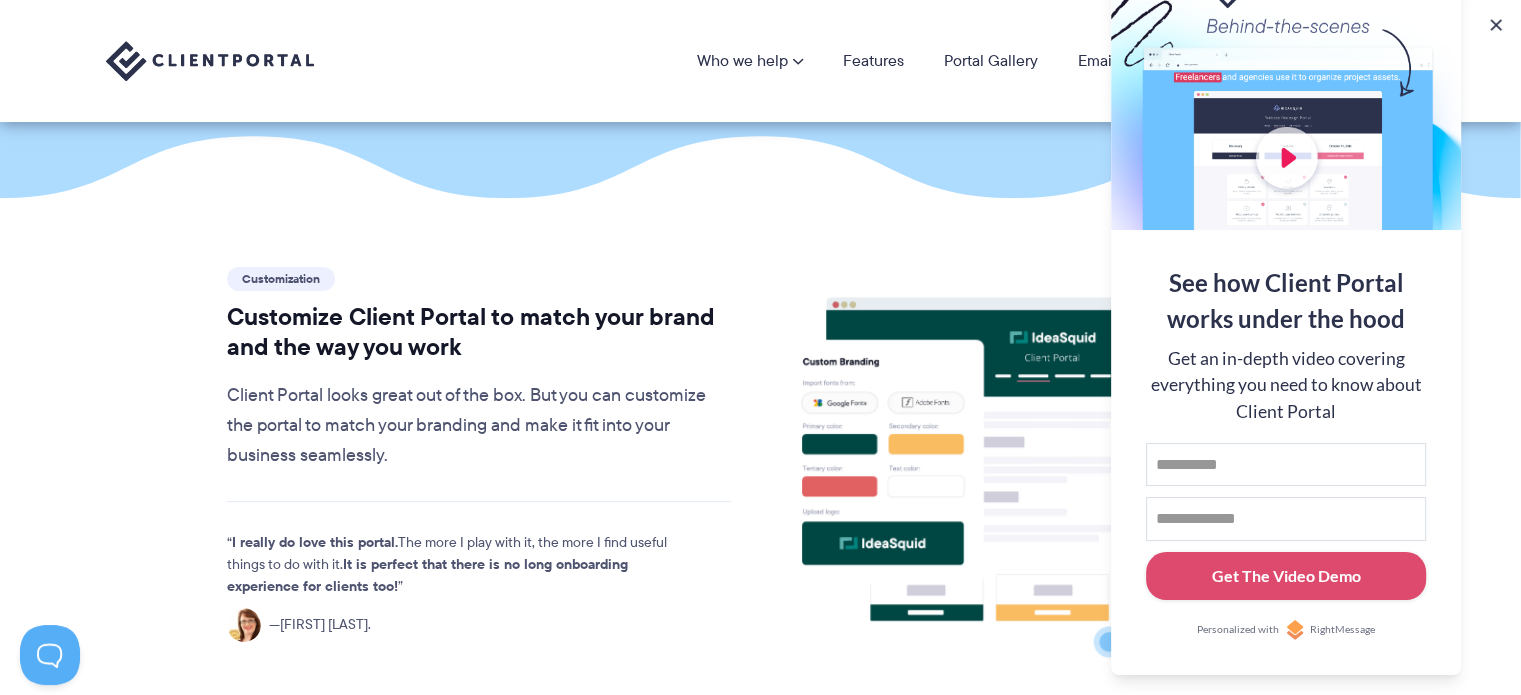 scroll, scrollTop: 0, scrollLeft: 0, axis: both 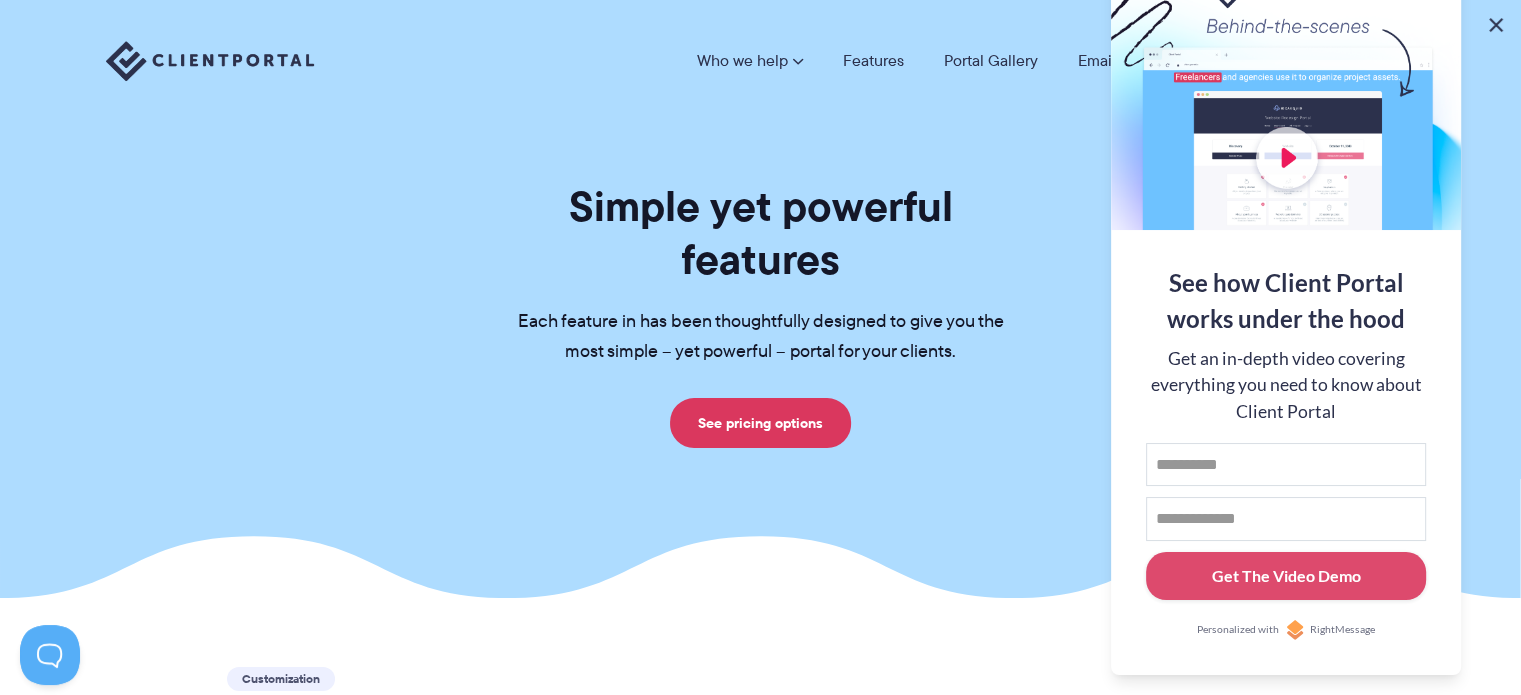 click at bounding box center (1496, 25) 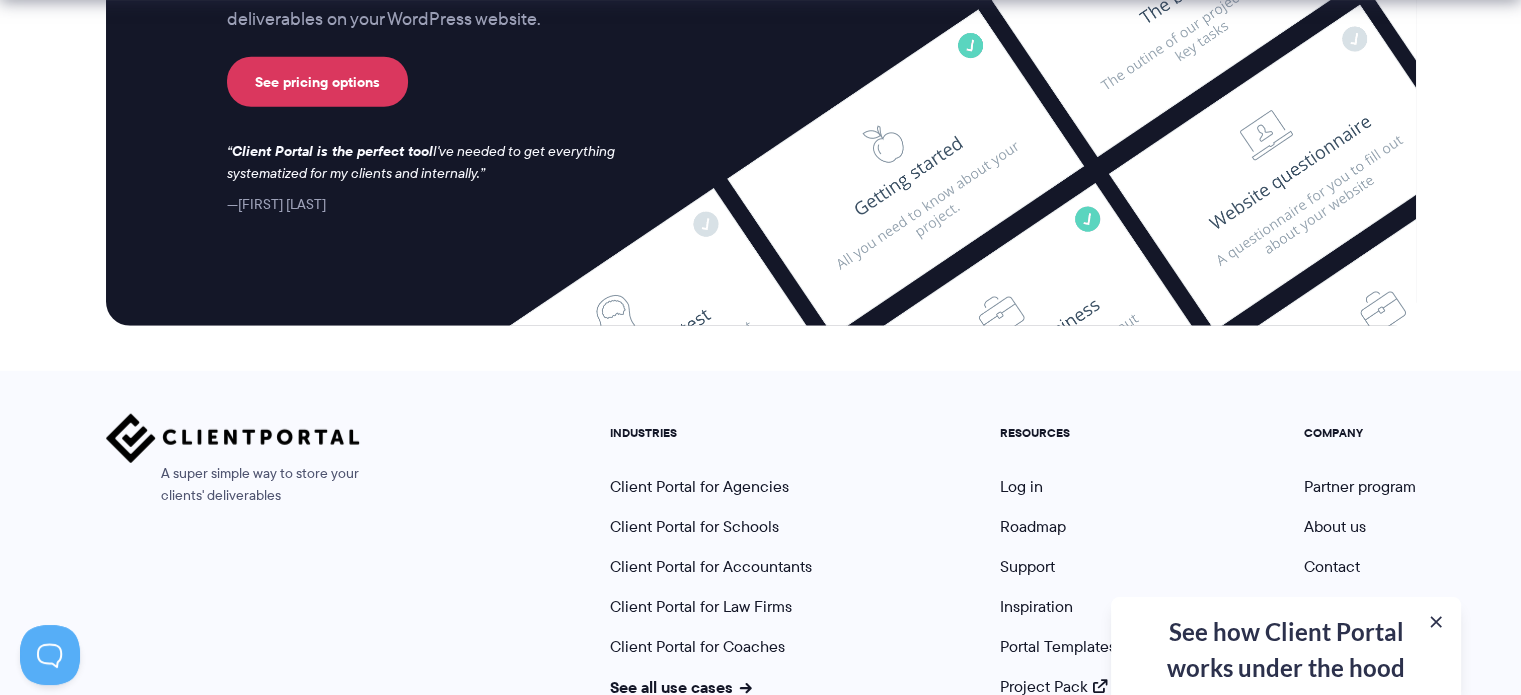 scroll, scrollTop: 5480, scrollLeft: 0, axis: vertical 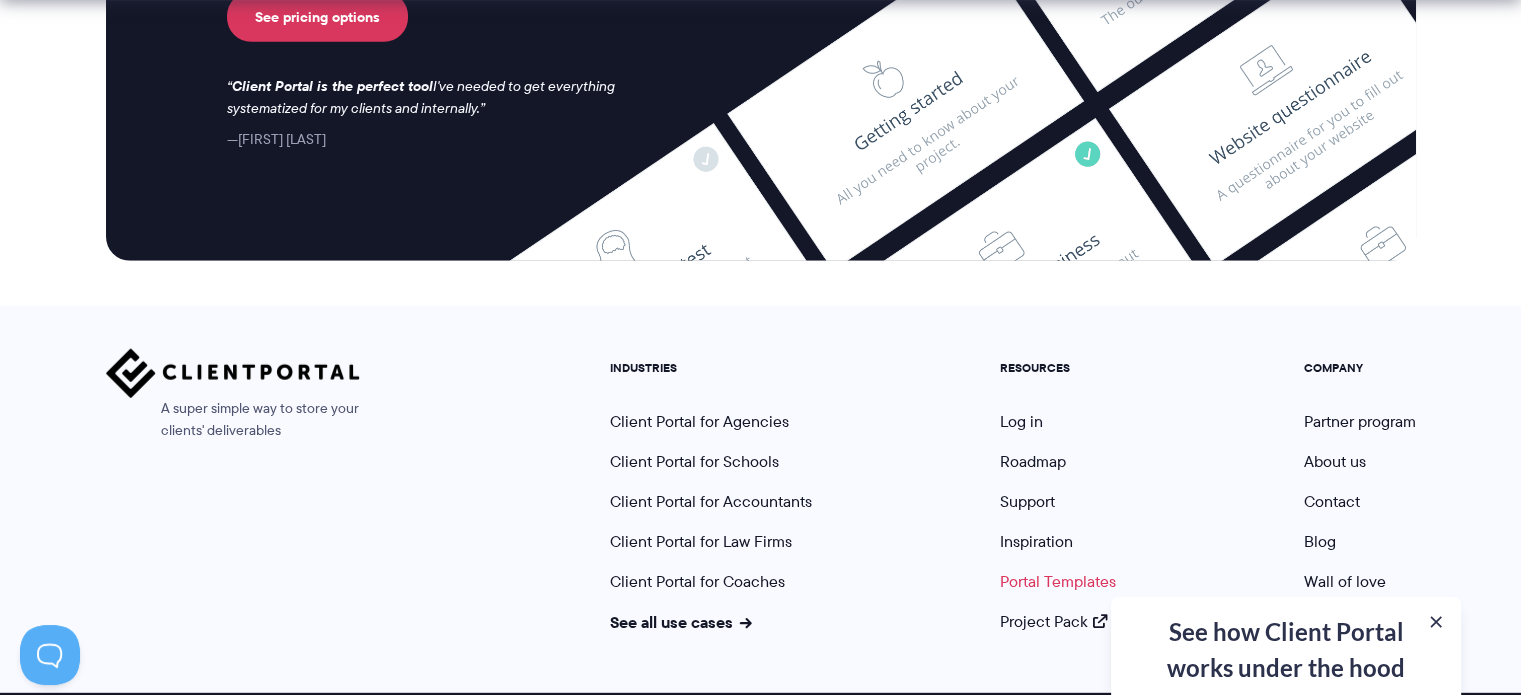 click on "Portal Templates" at bounding box center [1058, 581] 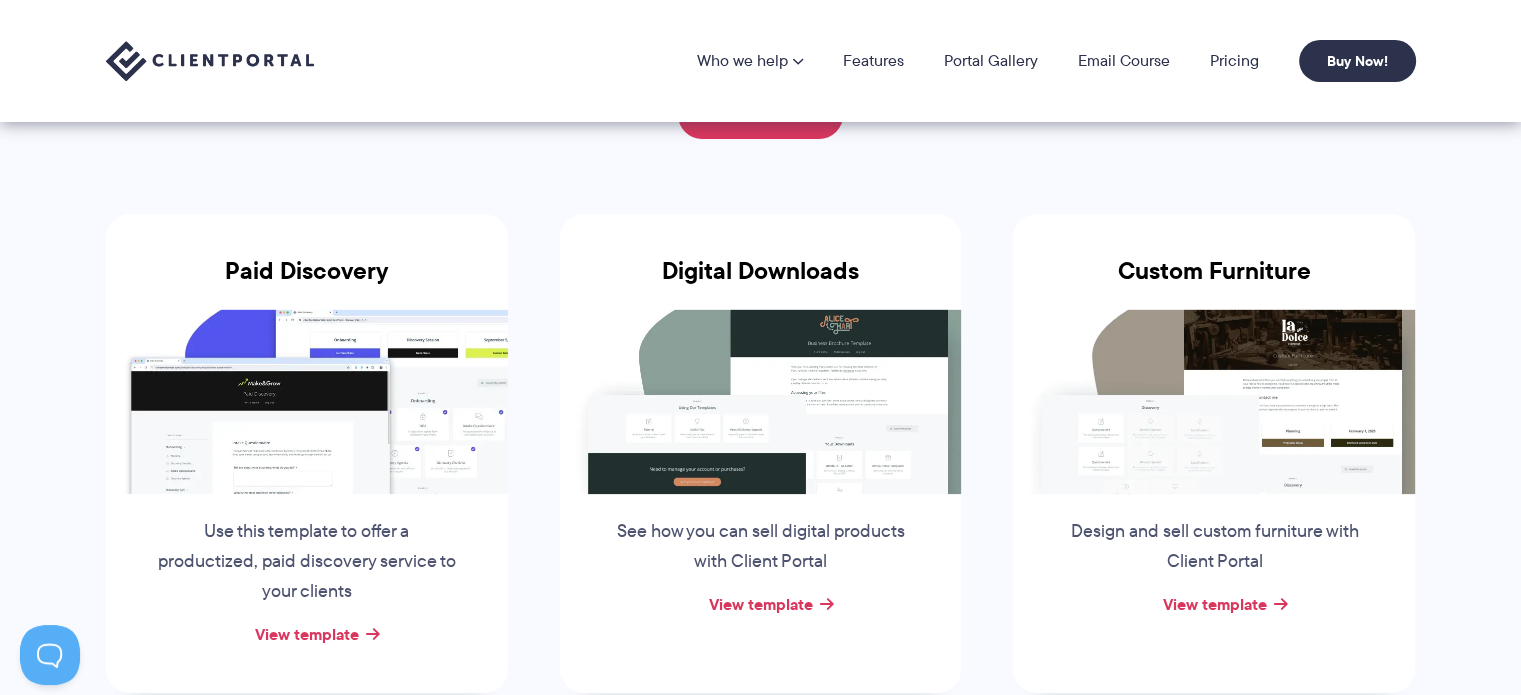 scroll, scrollTop: 200, scrollLeft: 0, axis: vertical 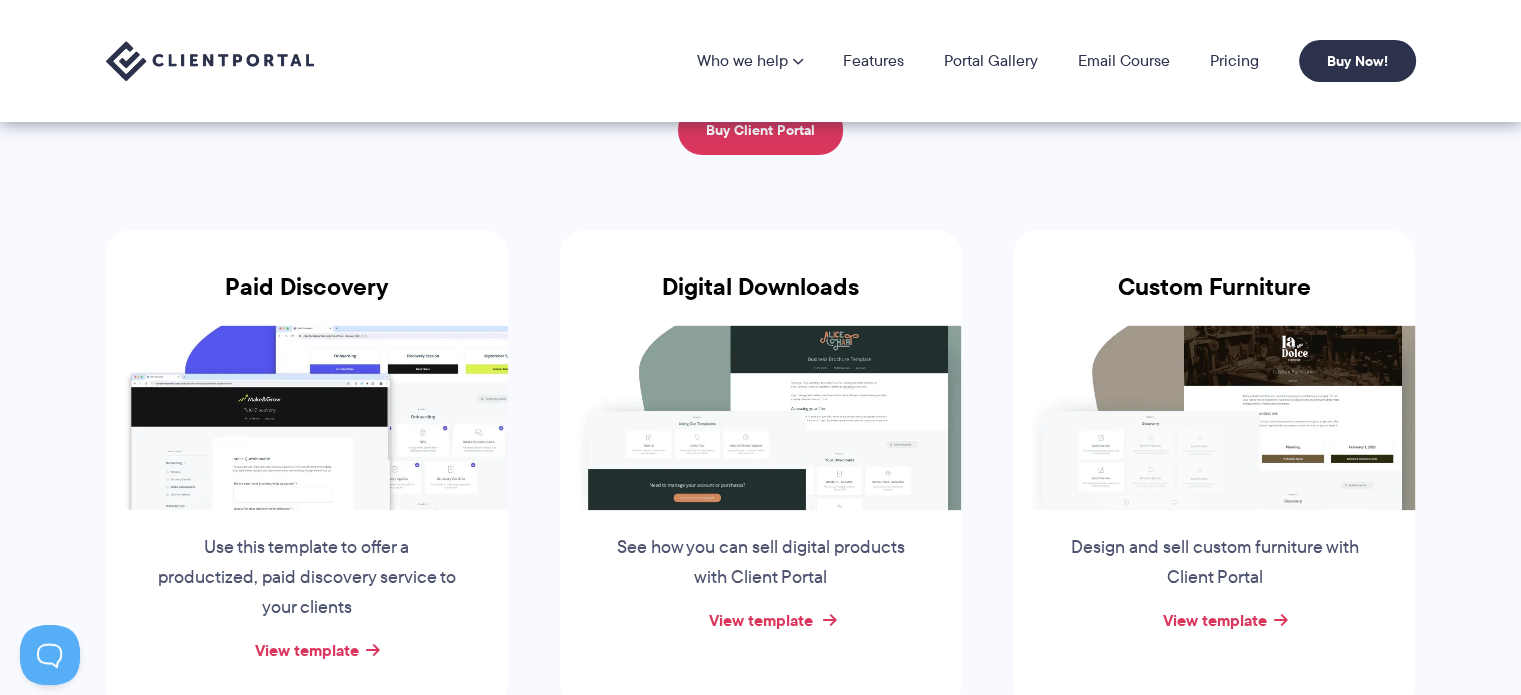 click on "View template" at bounding box center [760, 620] 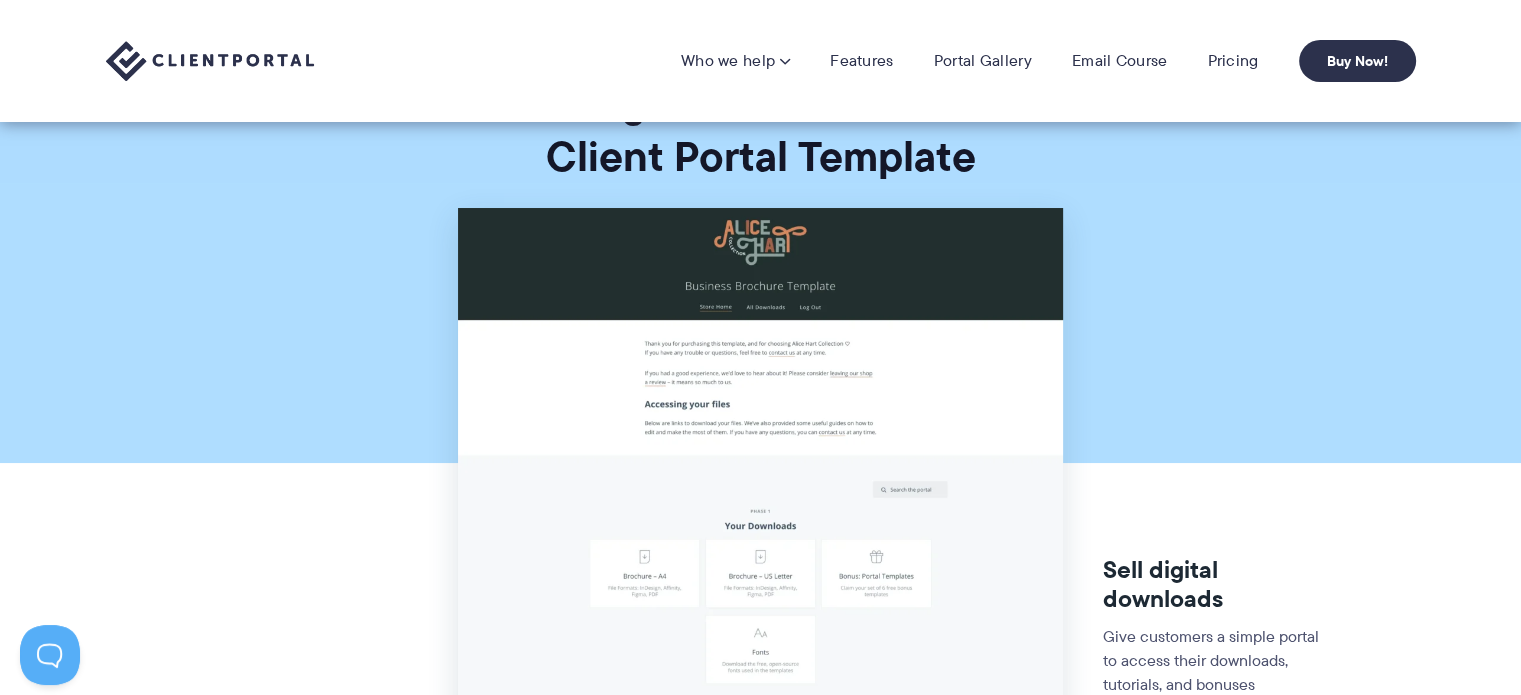 scroll, scrollTop: 0, scrollLeft: 0, axis: both 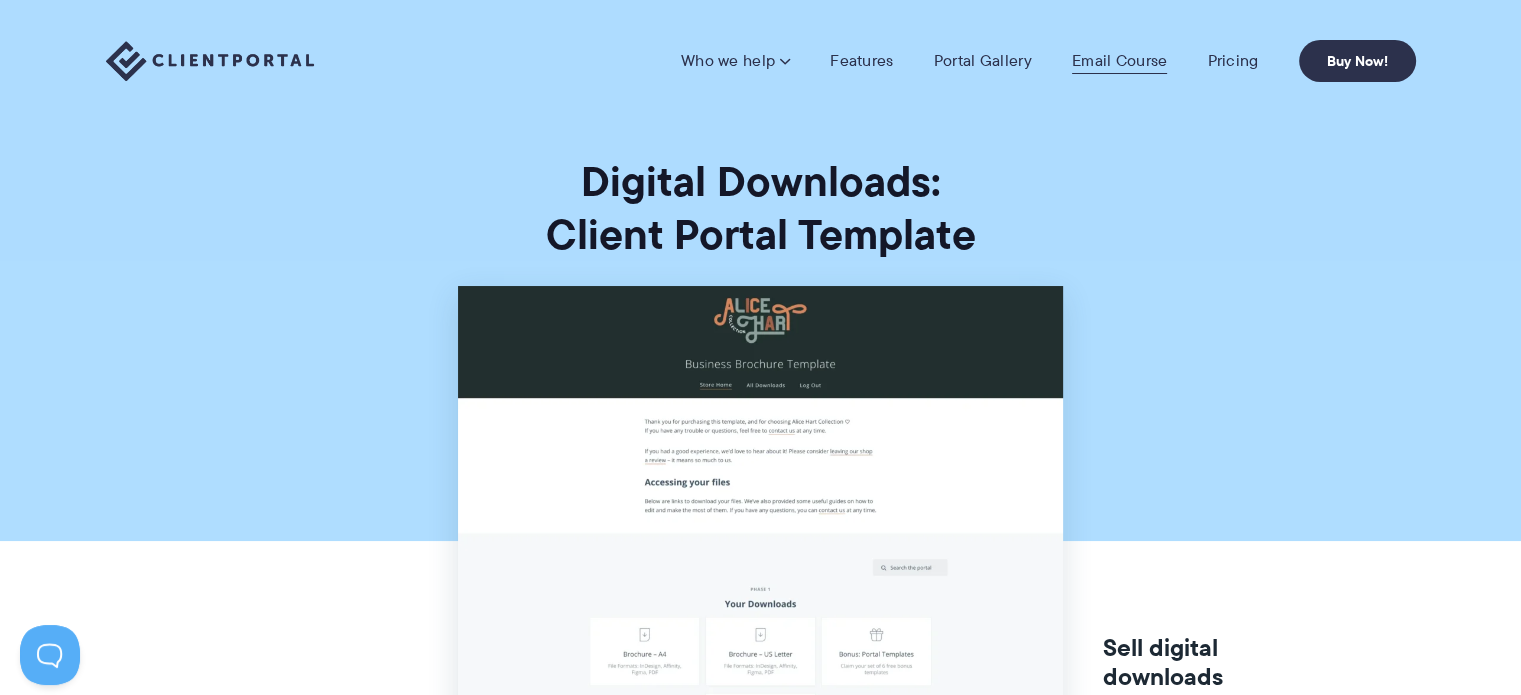click on "Email Course" at bounding box center (1120, 61) 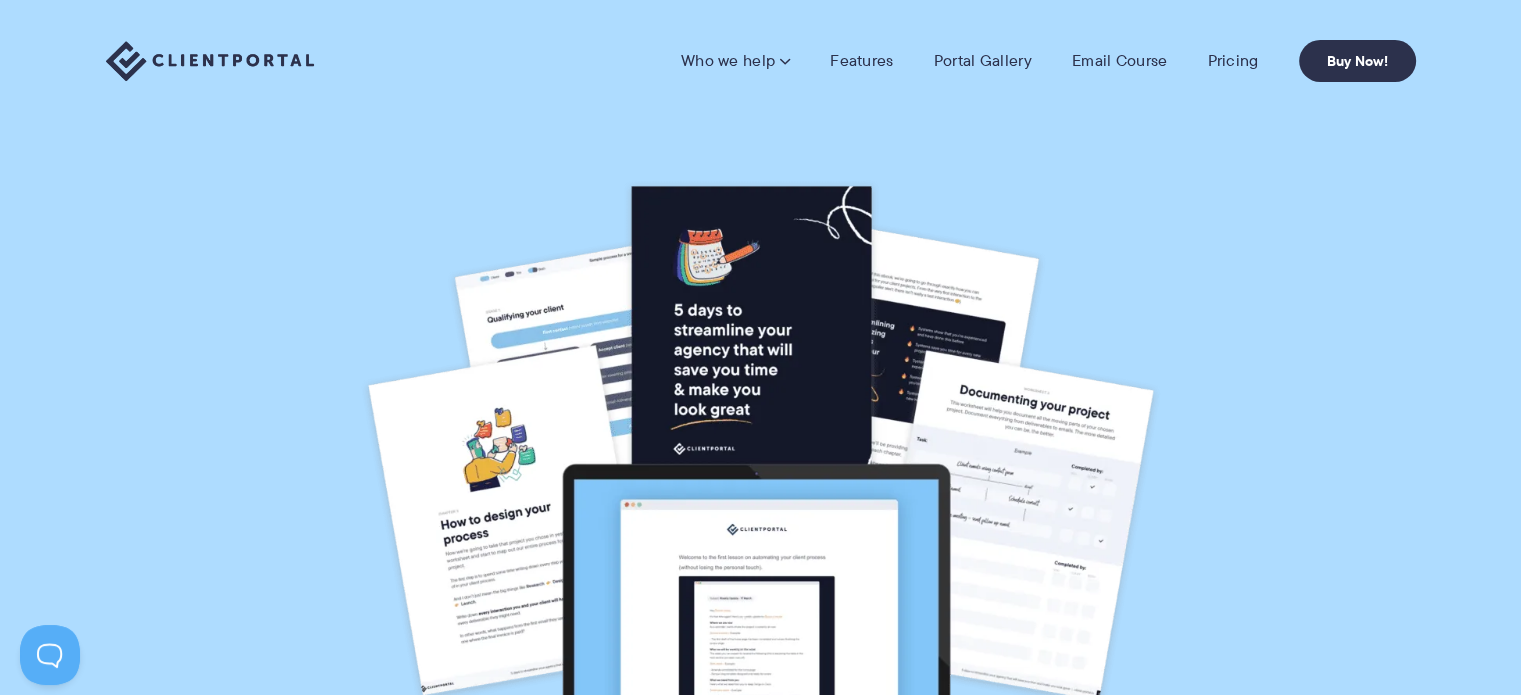 scroll, scrollTop: 0, scrollLeft: 0, axis: both 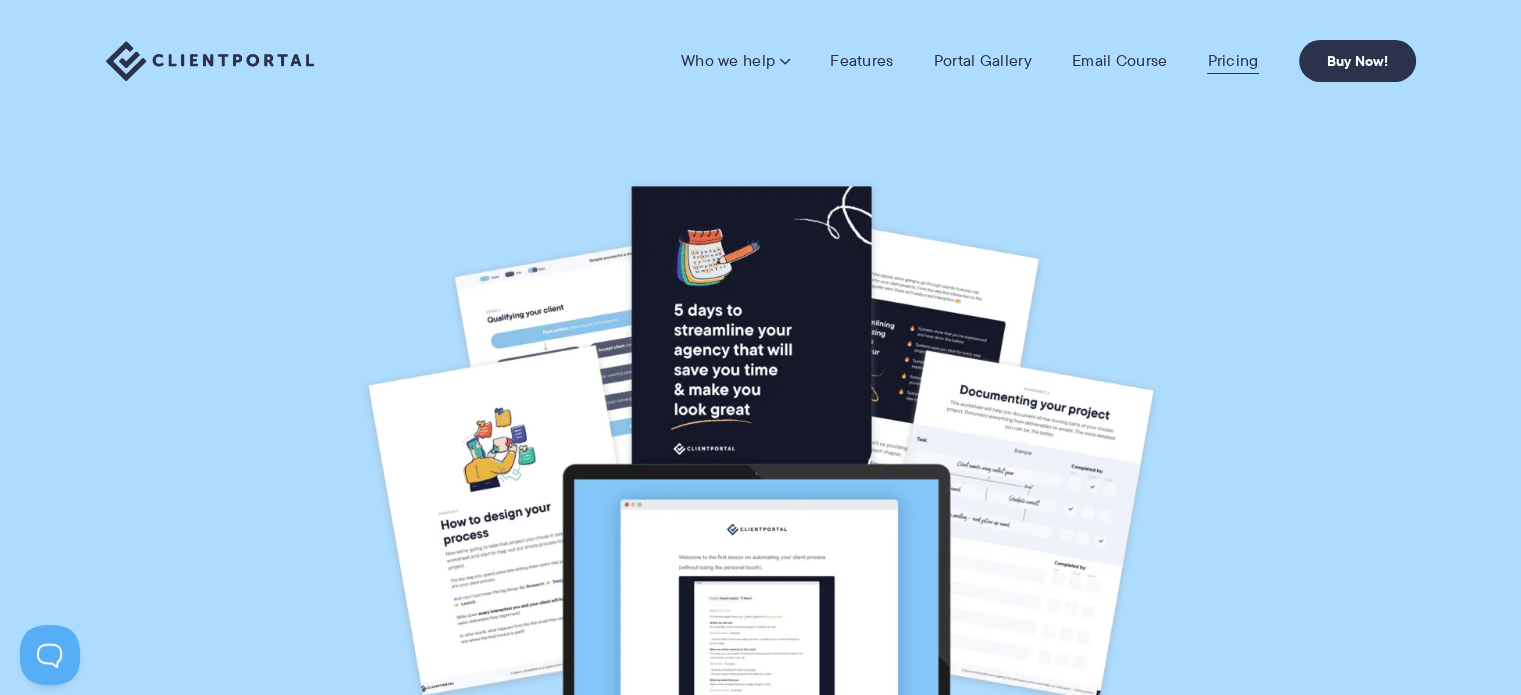 click on "Pricing" at bounding box center (1232, 61) 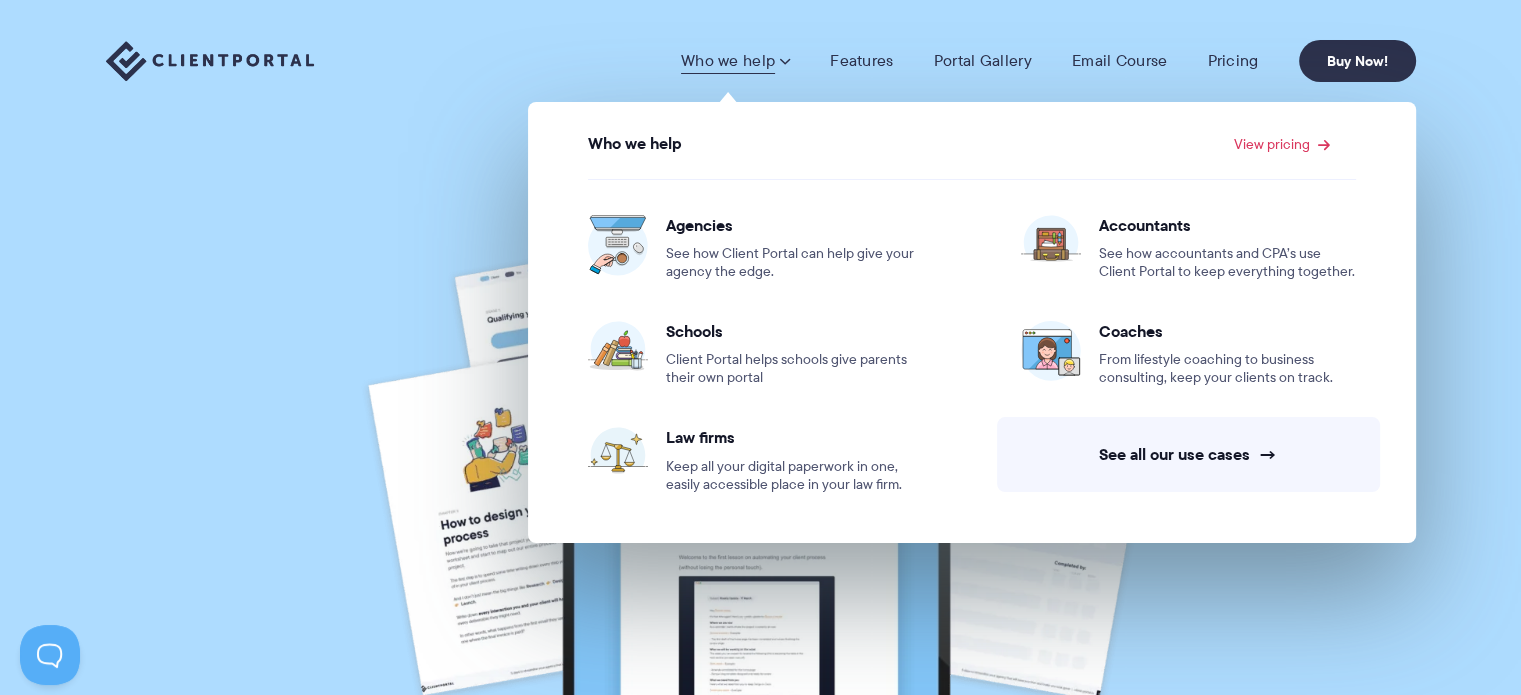 click at bounding box center [210, 61] 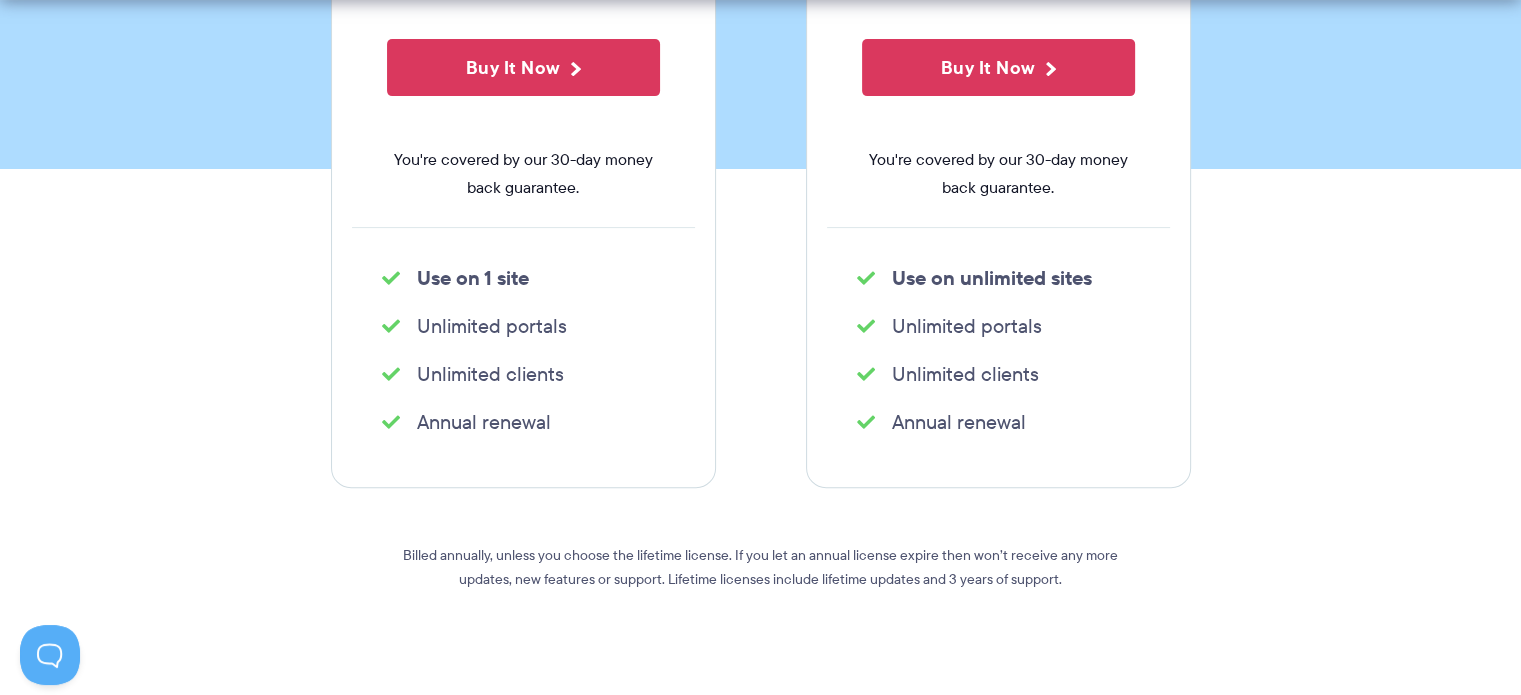 scroll, scrollTop: 400, scrollLeft: 0, axis: vertical 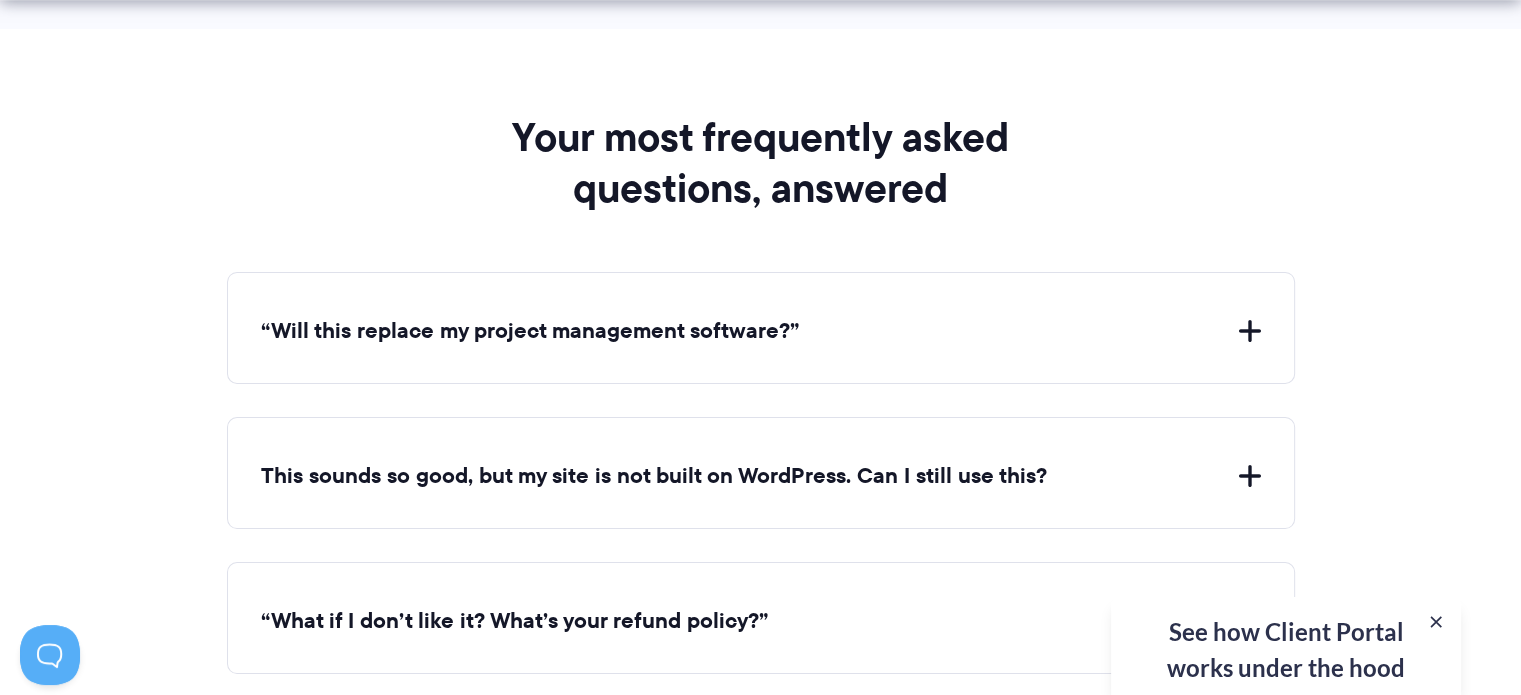 click on "“Will this replace my project management software?”" at bounding box center (761, 331) 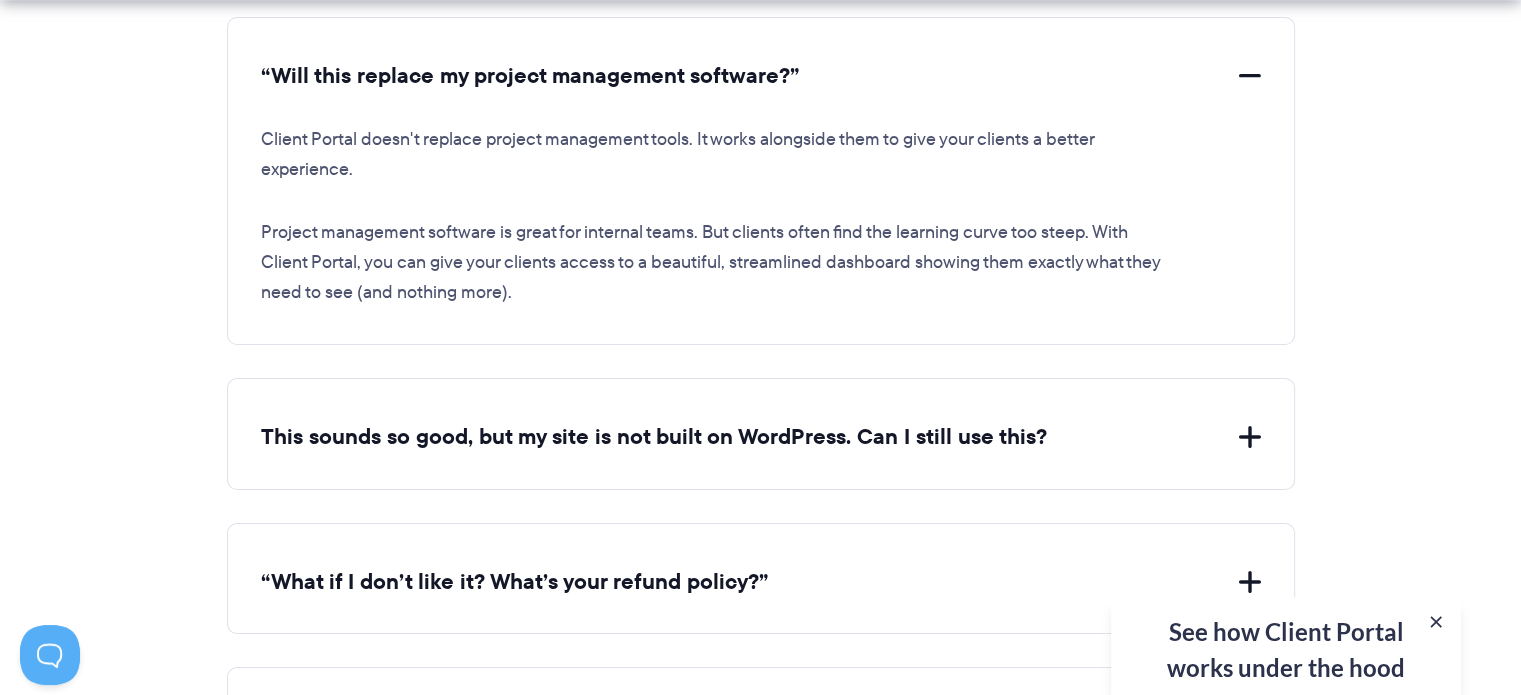 scroll, scrollTop: 7500, scrollLeft: 0, axis: vertical 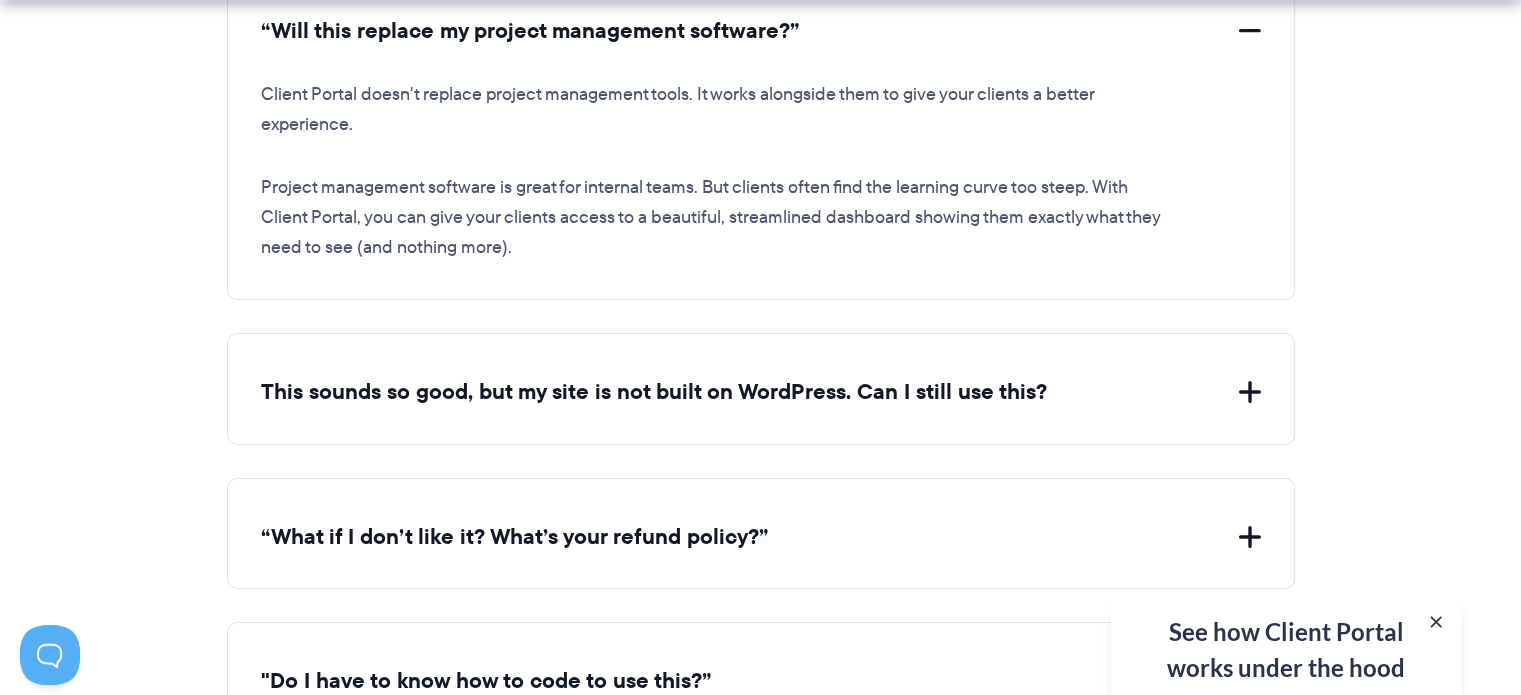 click on "This sounds so good, but my site is not built on WordPress. Can I still use this?" at bounding box center (761, 392) 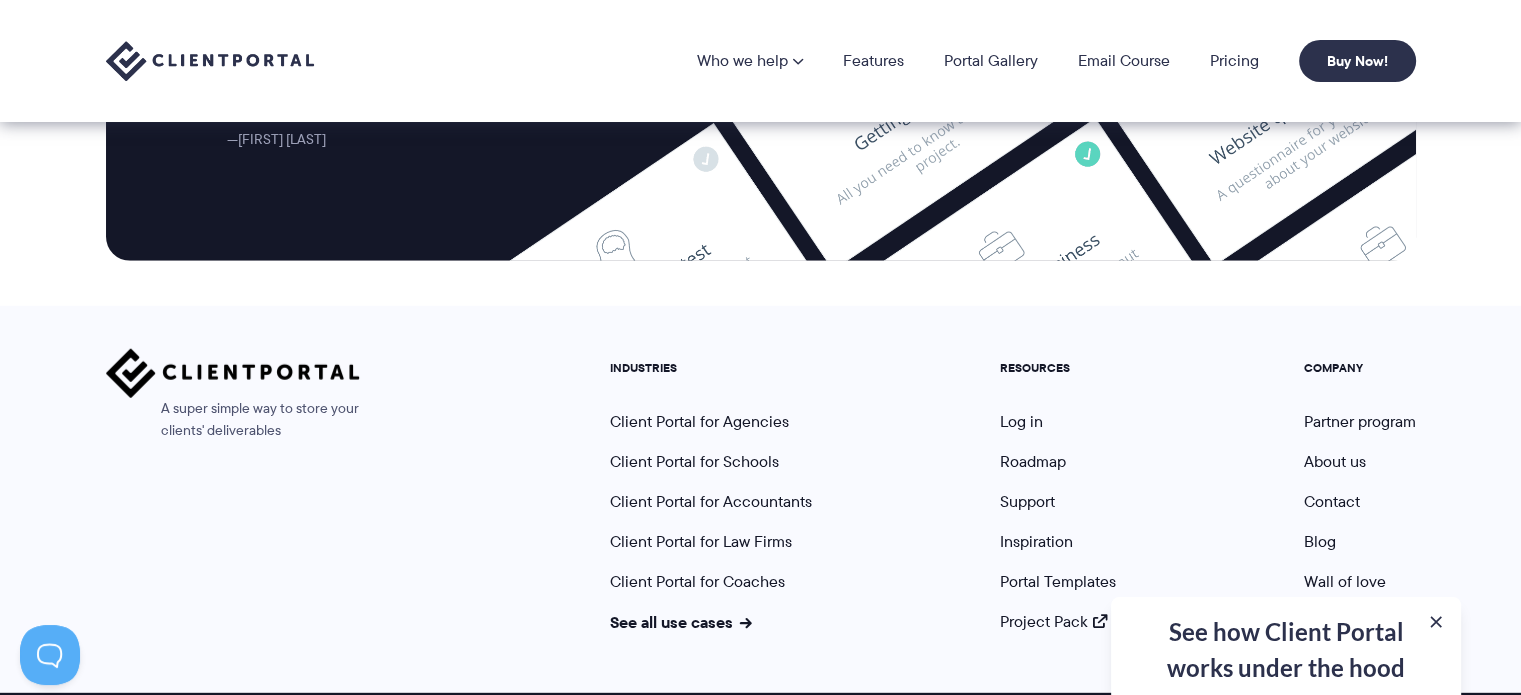scroll, scrollTop: 0, scrollLeft: 0, axis: both 